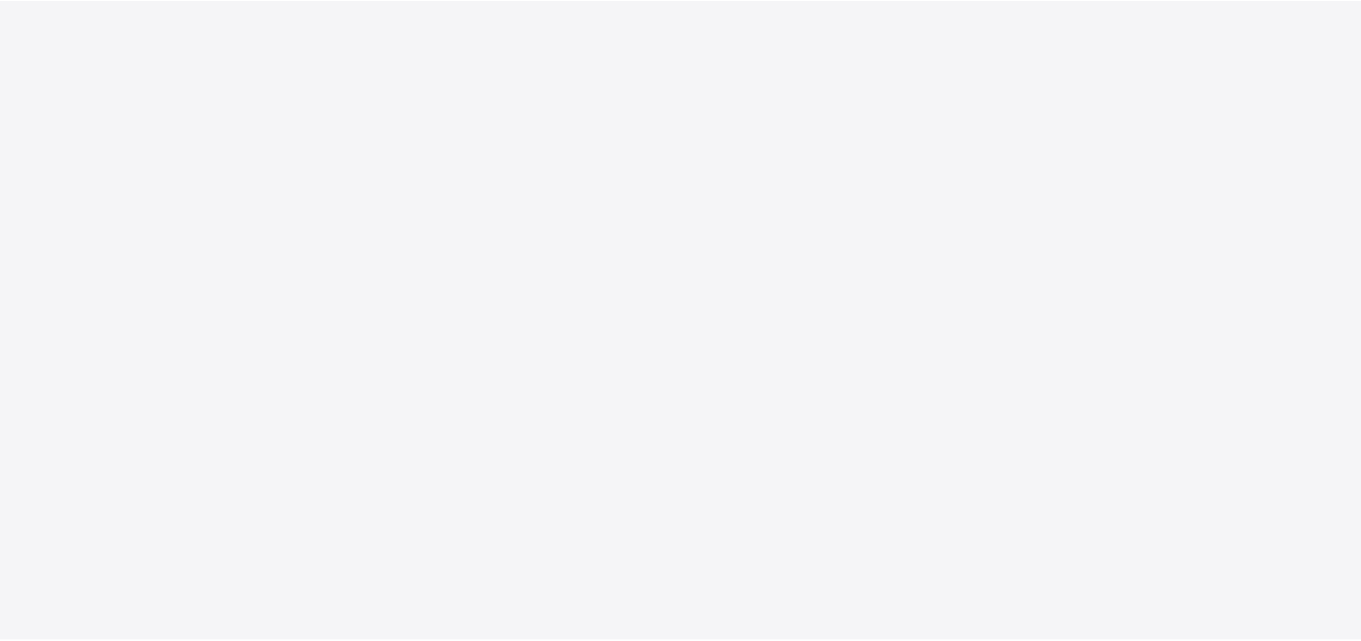 scroll, scrollTop: 0, scrollLeft: 0, axis: both 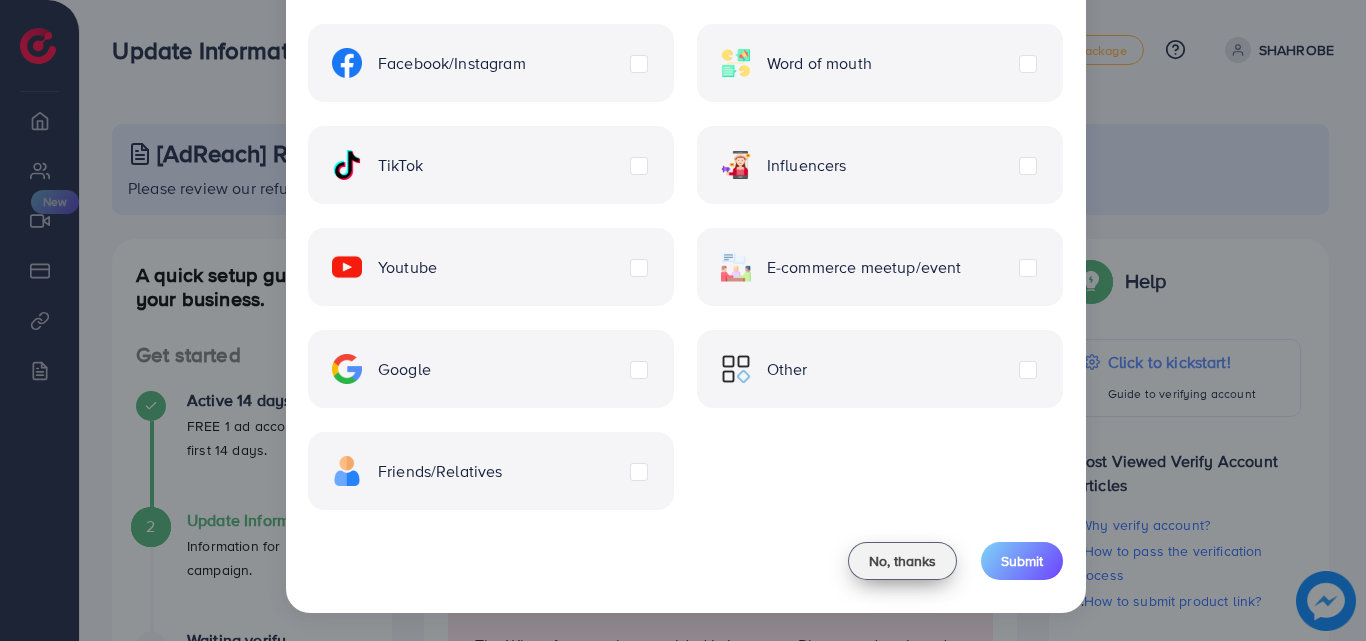 click on "No, thanks" at bounding box center (902, 561) 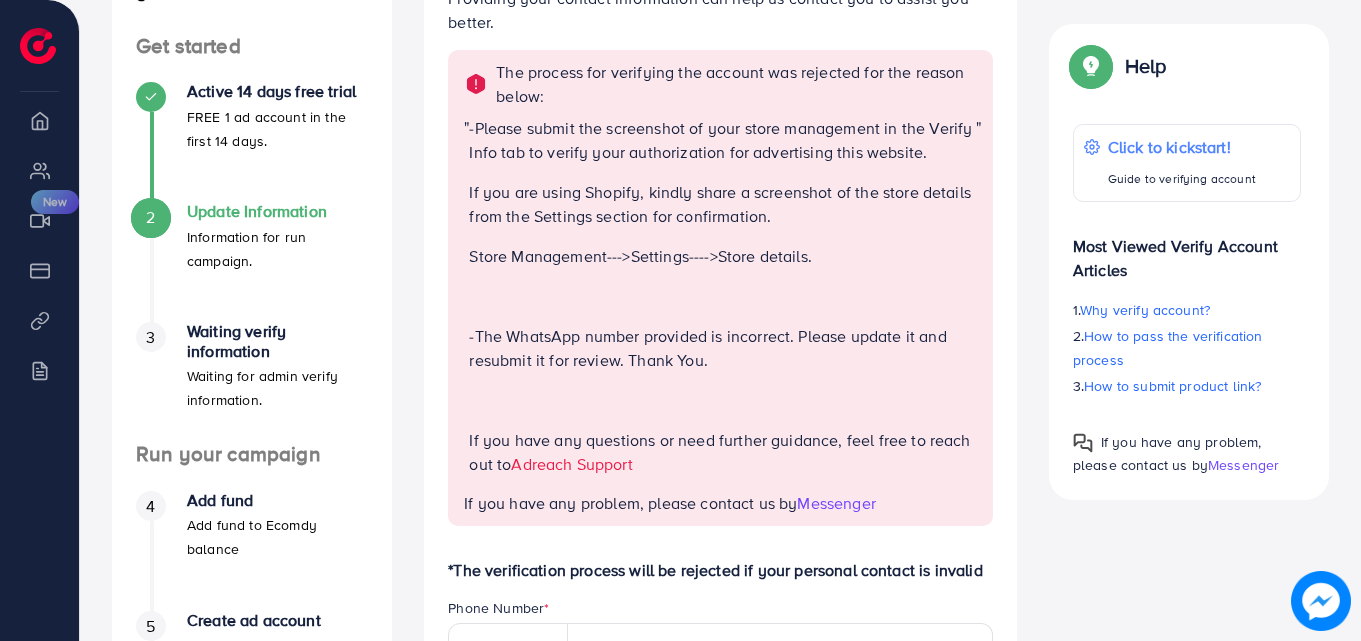 scroll, scrollTop: 389, scrollLeft: 0, axis: vertical 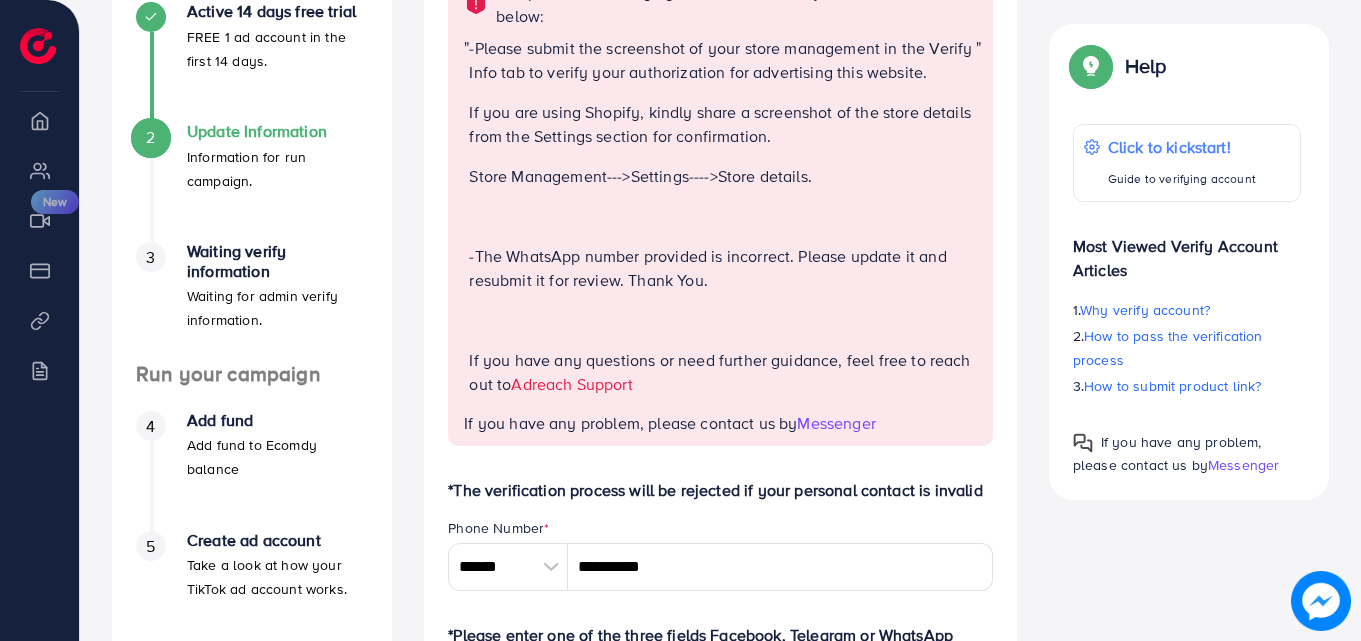 click on "Messenger" at bounding box center (836, 423) 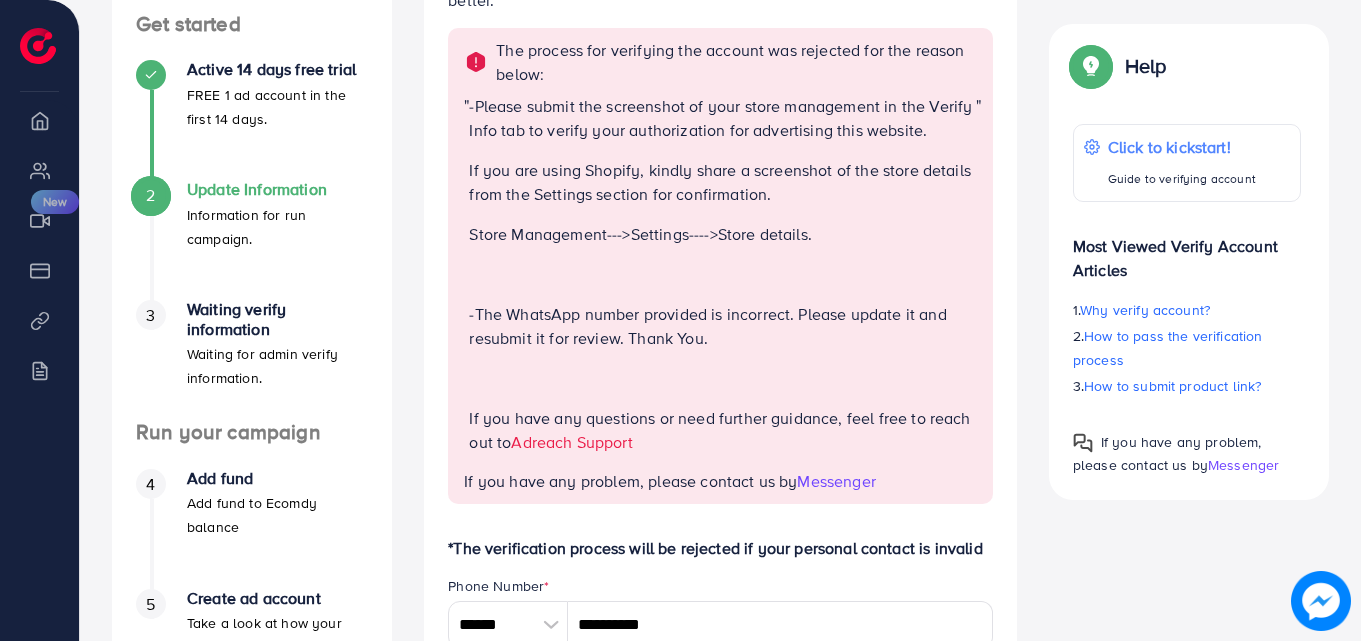 scroll, scrollTop: 322, scrollLeft: 0, axis: vertical 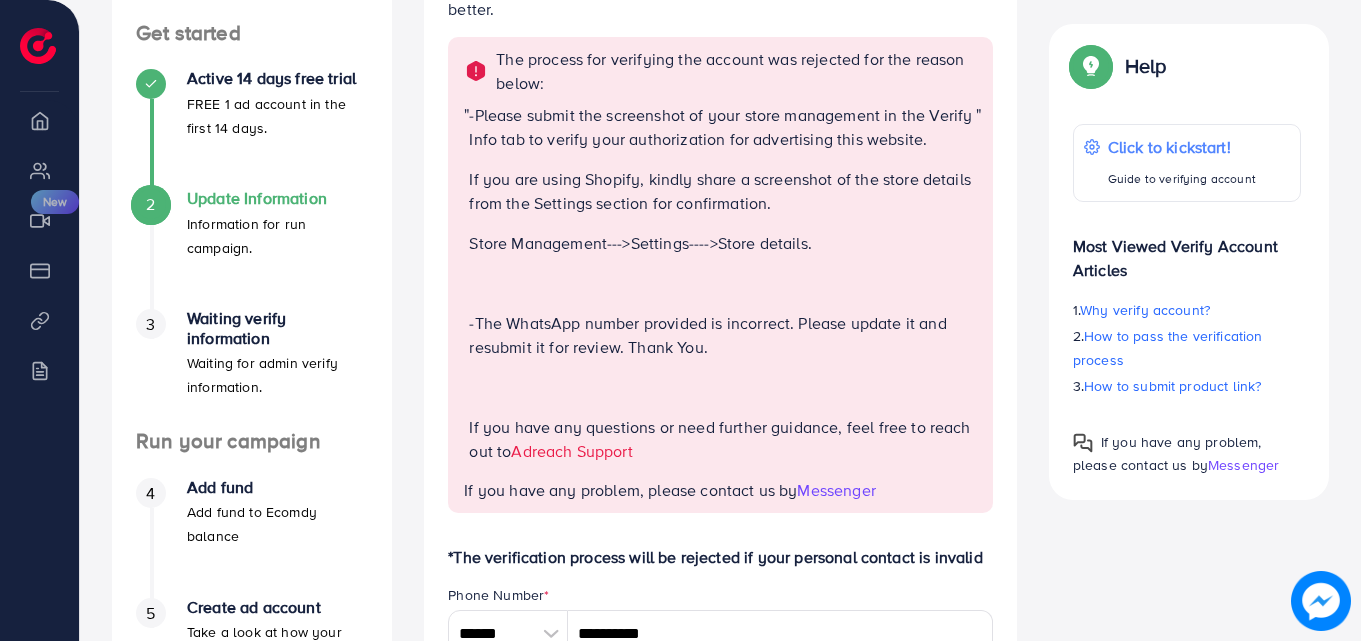 click at bounding box center (38, 46) 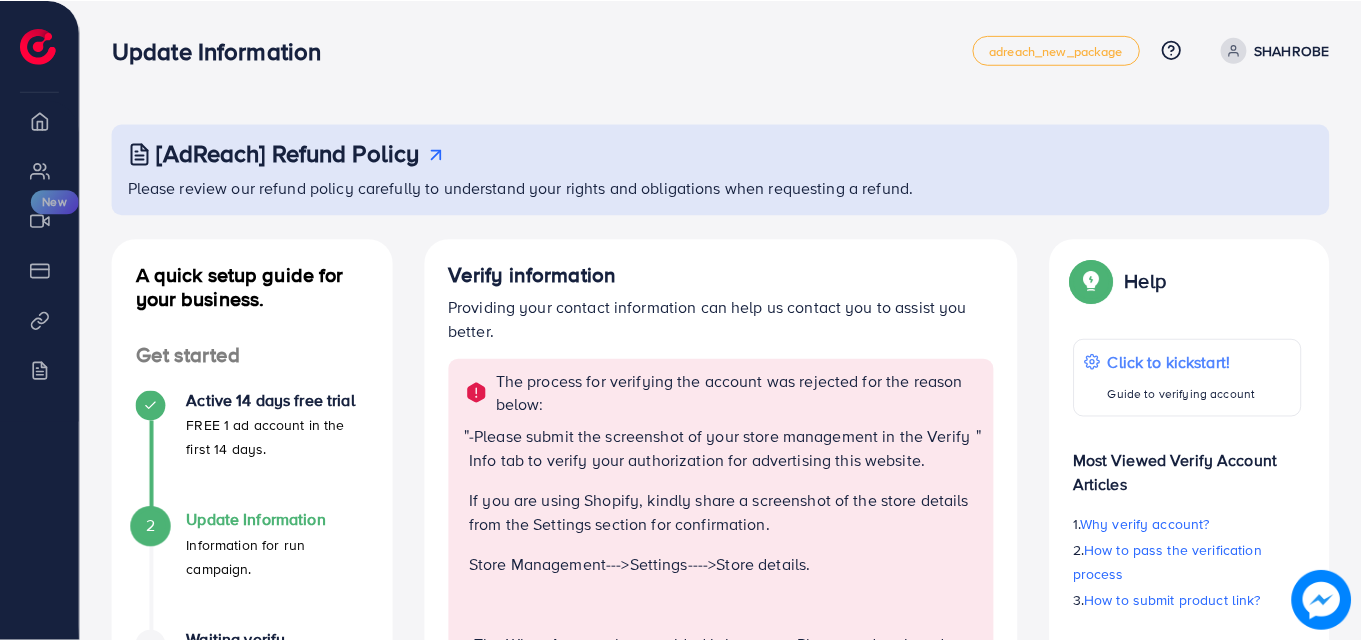 scroll, scrollTop: 0, scrollLeft: 0, axis: both 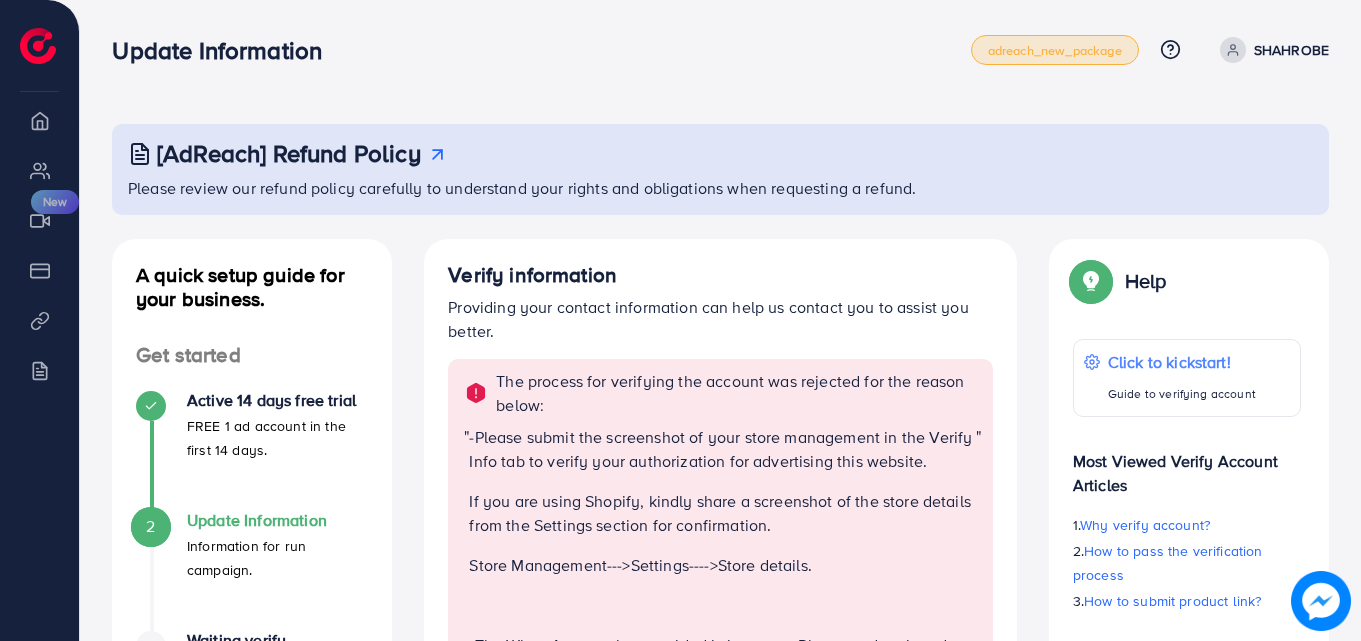 click on "adreach_new_package" at bounding box center (1055, 50) 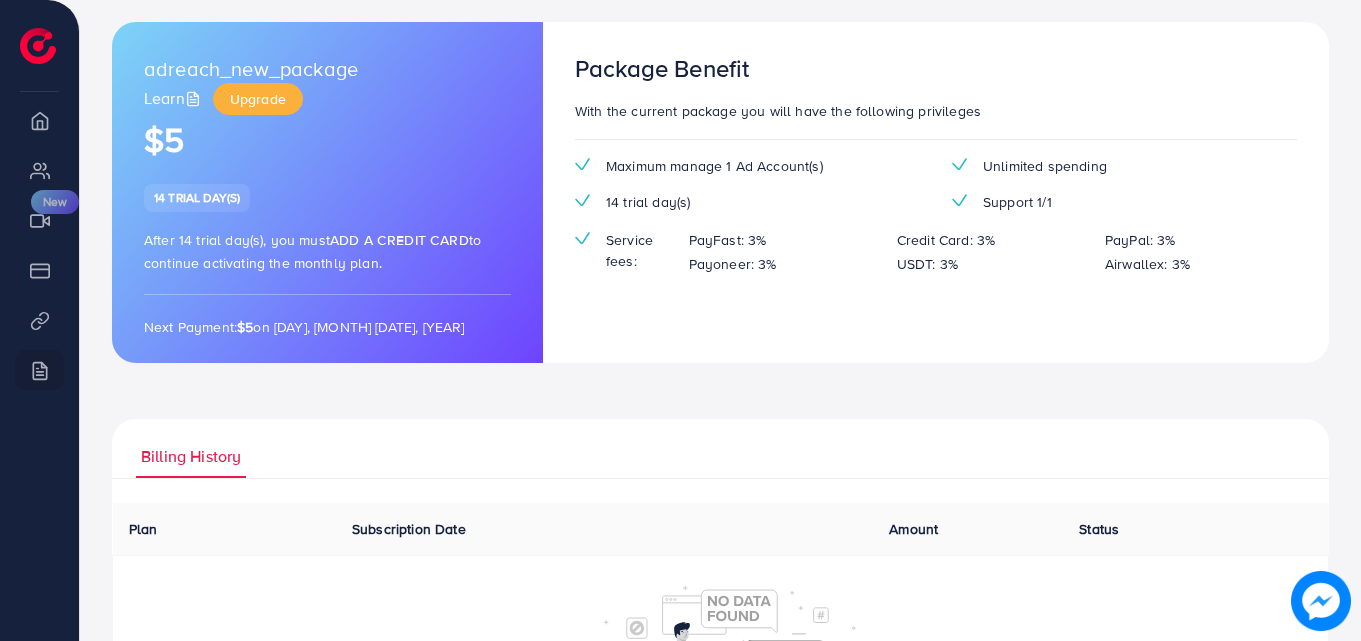 scroll, scrollTop: 0, scrollLeft: 0, axis: both 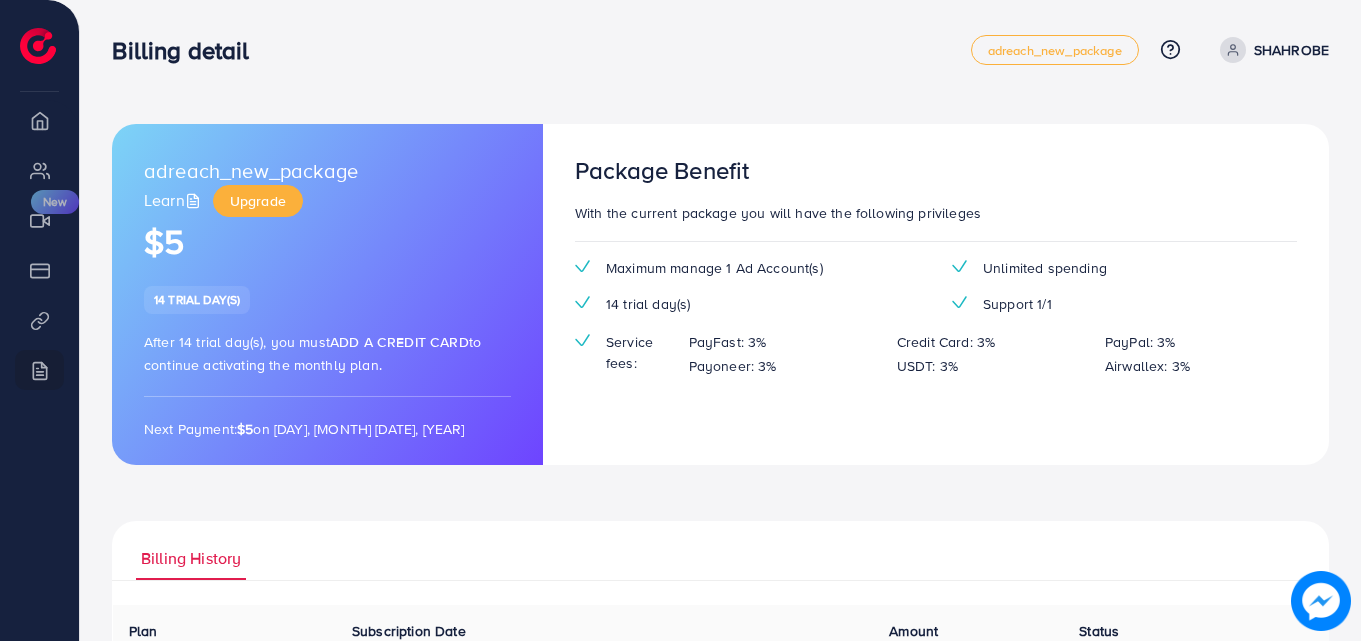 click at bounding box center (38, 46) 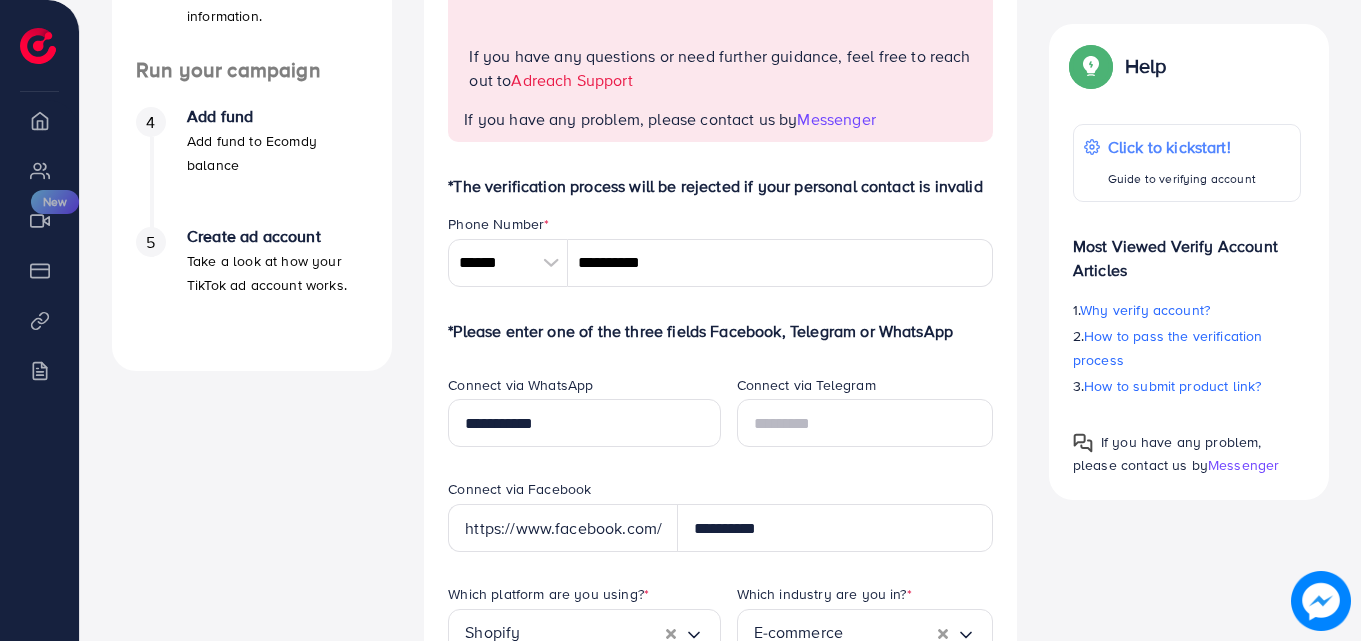 scroll, scrollTop: 700, scrollLeft: 0, axis: vertical 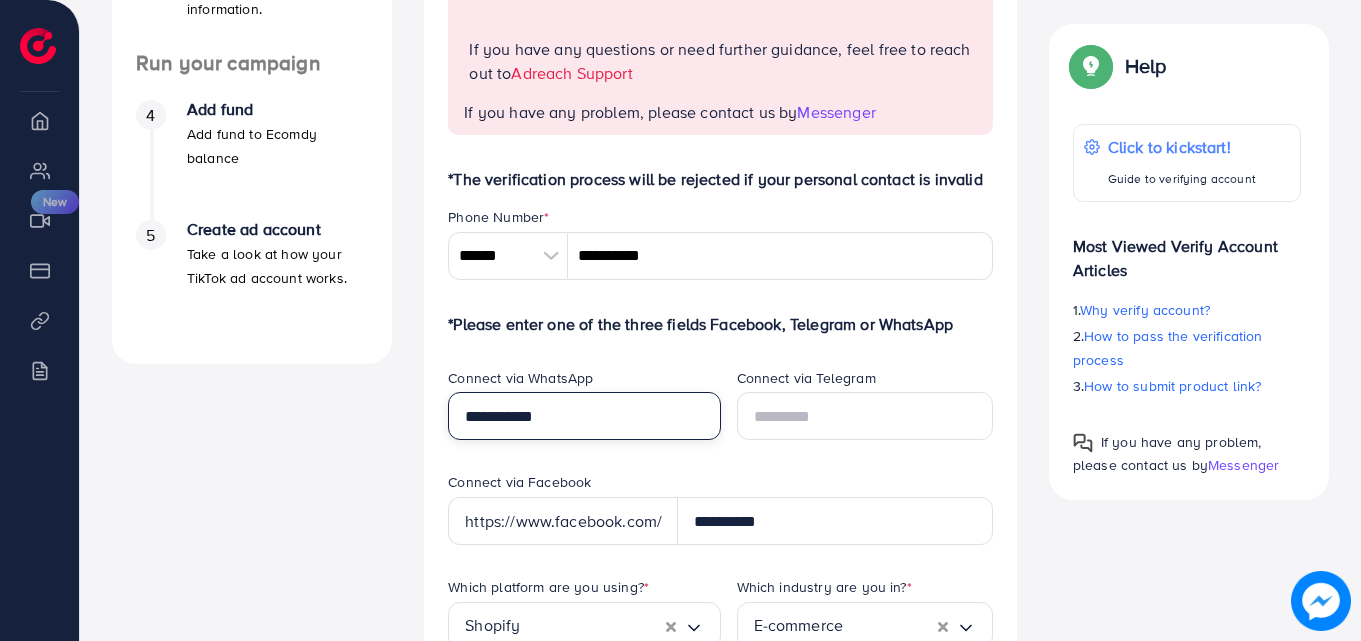 click on "**********" at bounding box center [584, 416] 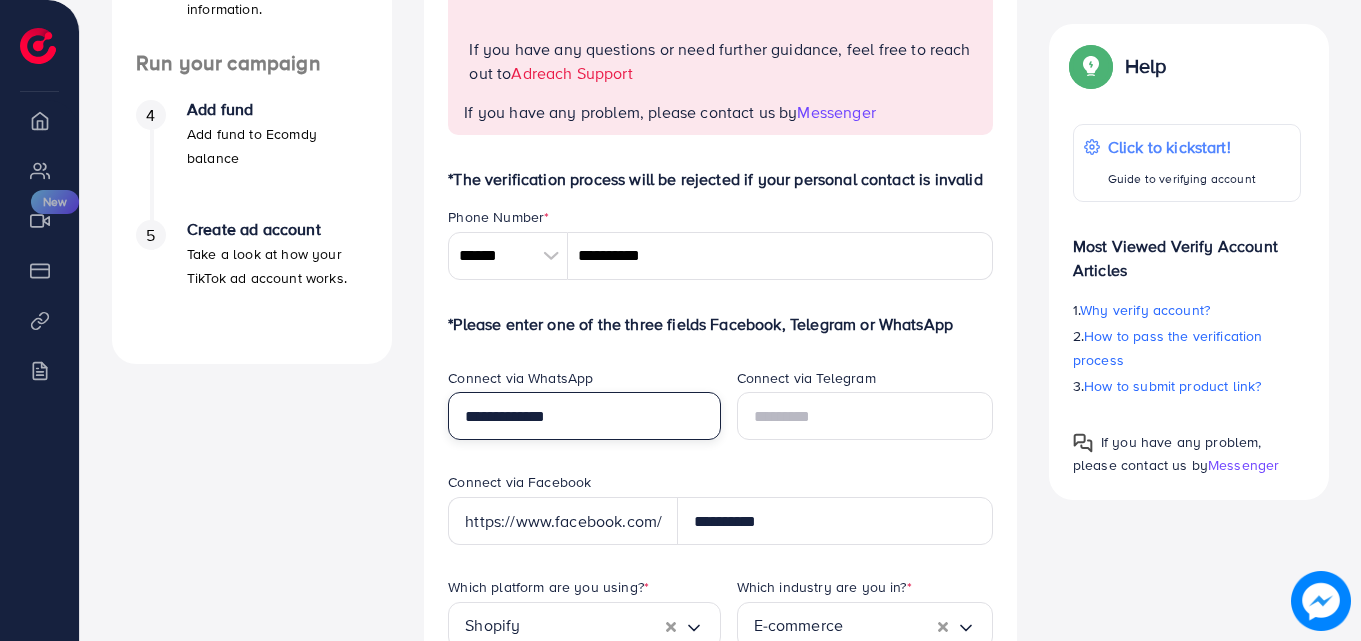 type on "**********" 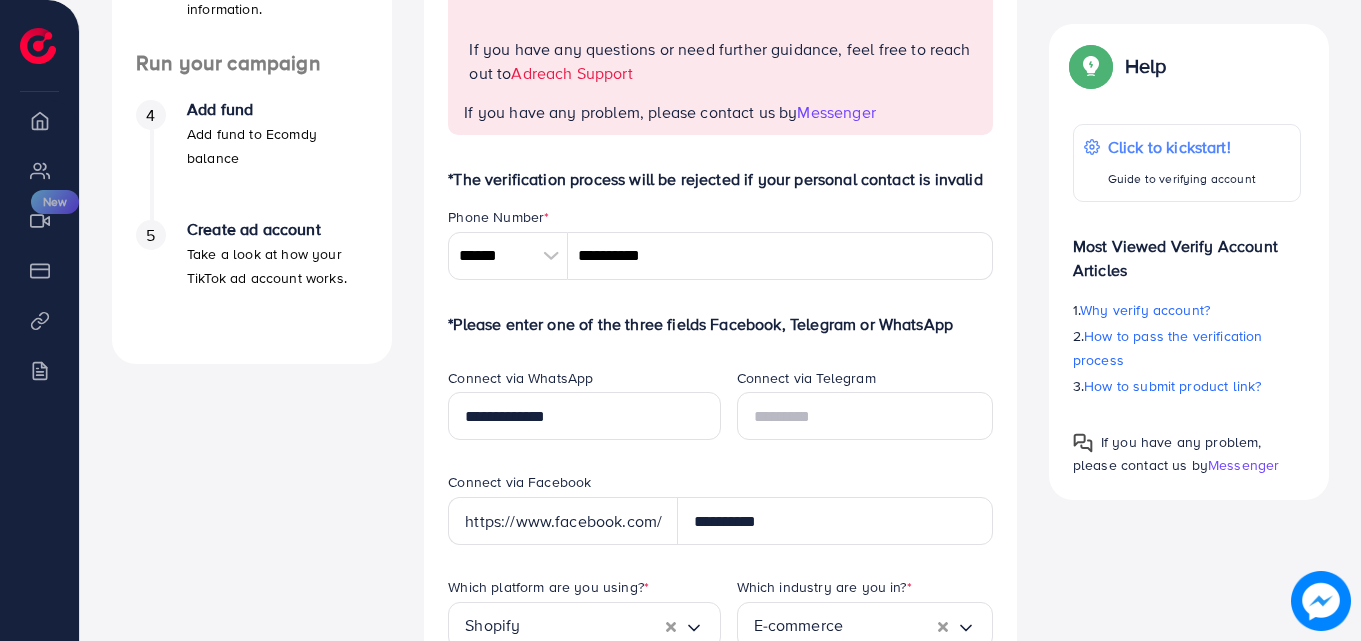 click on "A quick setup guide for your business.   Get started   Active 14 days free trial   FREE 1 ad account in the first 14 days.   2   Update Information   Information for run campaign.   3   Waiting verify information   Waiting for admin verify information.   Run your campaign   4   Add fund   Add fund to Ecomdy balance   5   Create ad account   Take a look at how your TikTok ad account works." at bounding box center (252, 556) 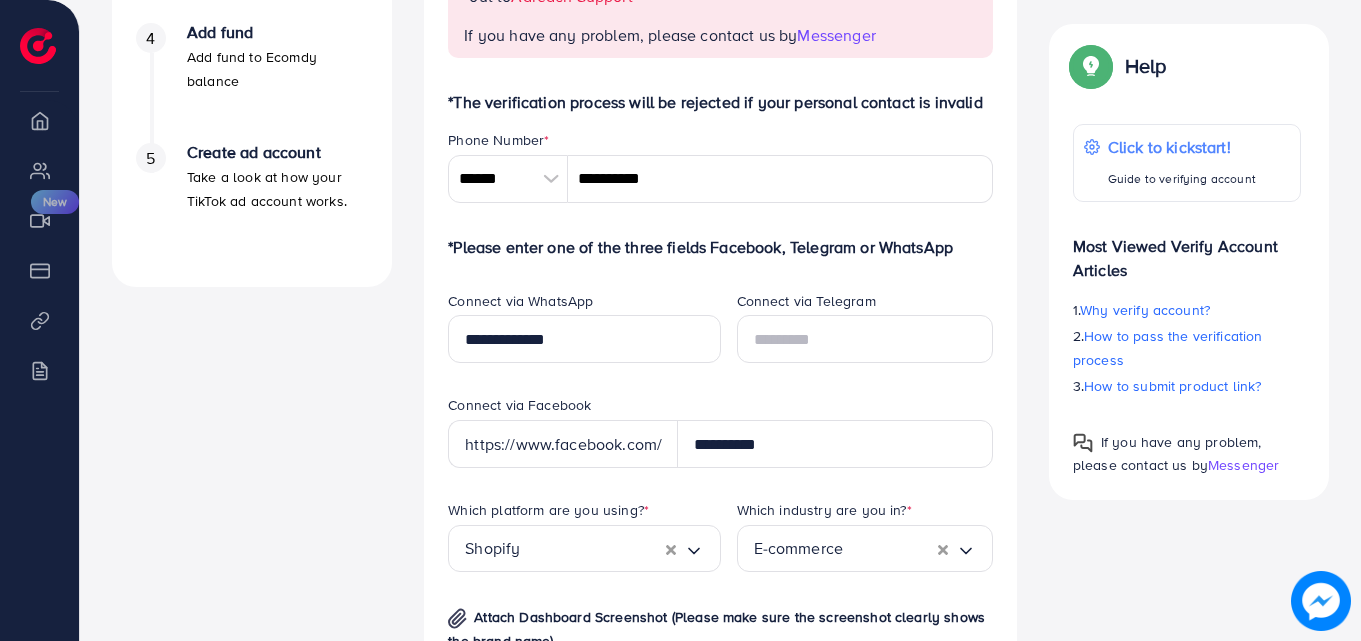 scroll, scrollTop: 778, scrollLeft: 0, axis: vertical 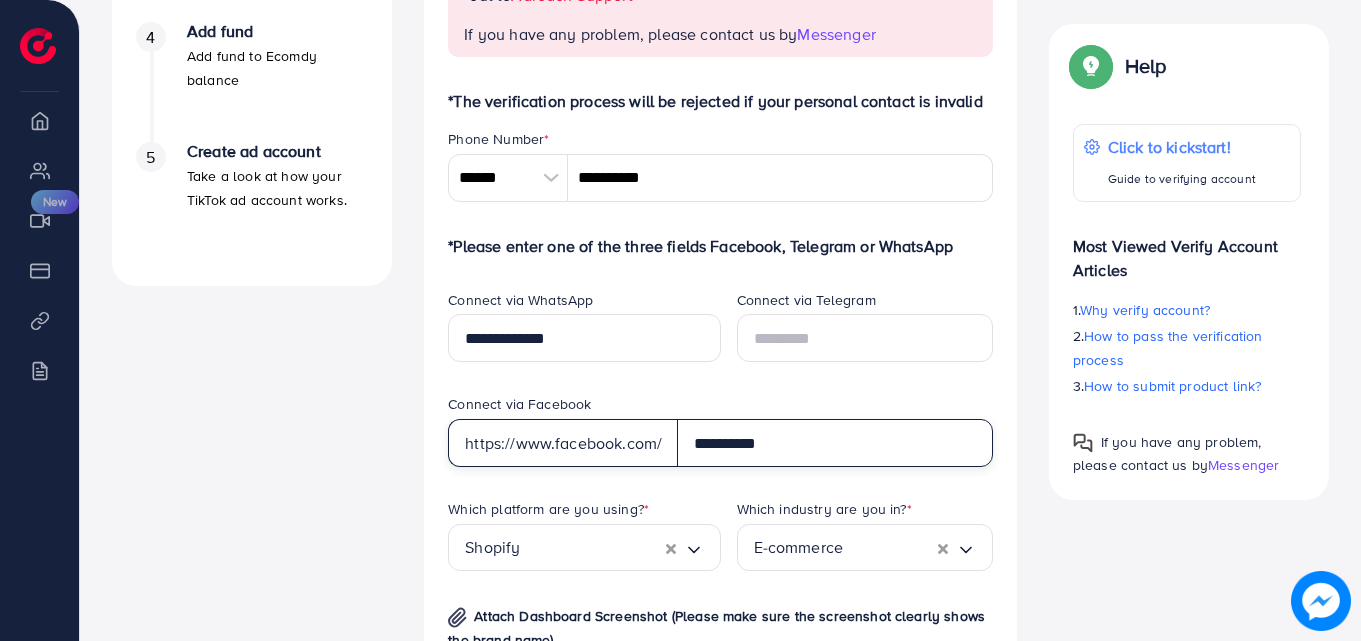 click on "**********" at bounding box center [835, 443] 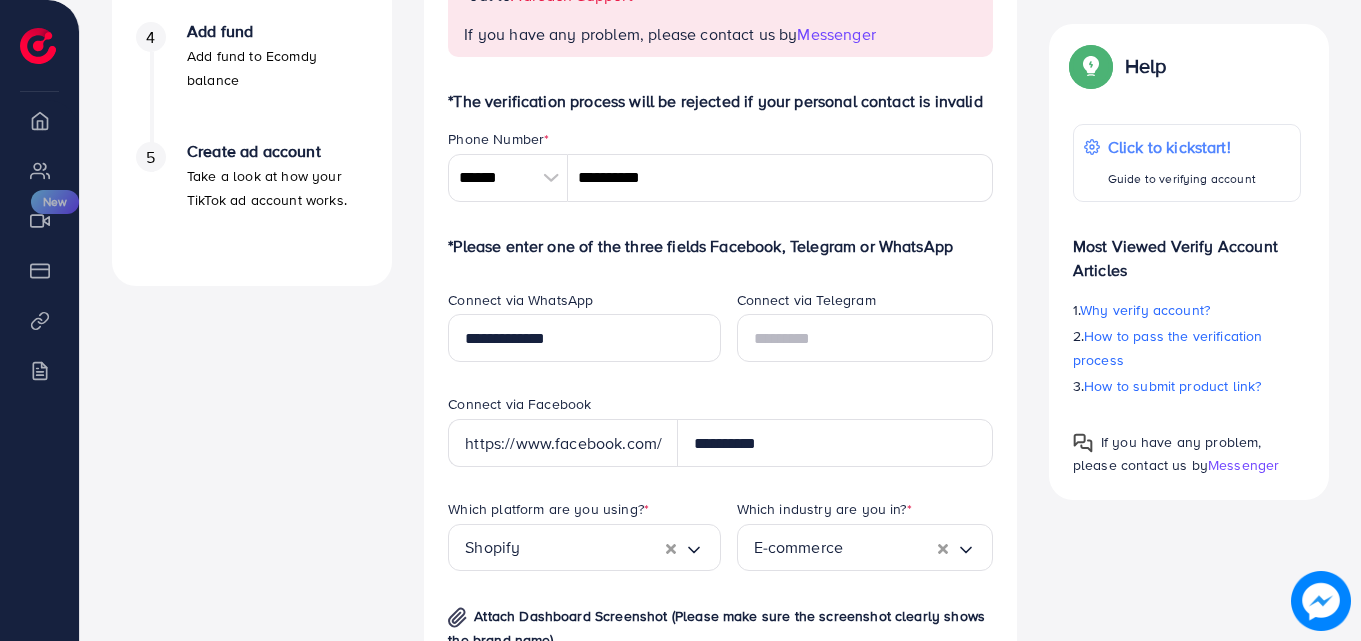 click on "https://www.facebook.com/" at bounding box center [563, 443] 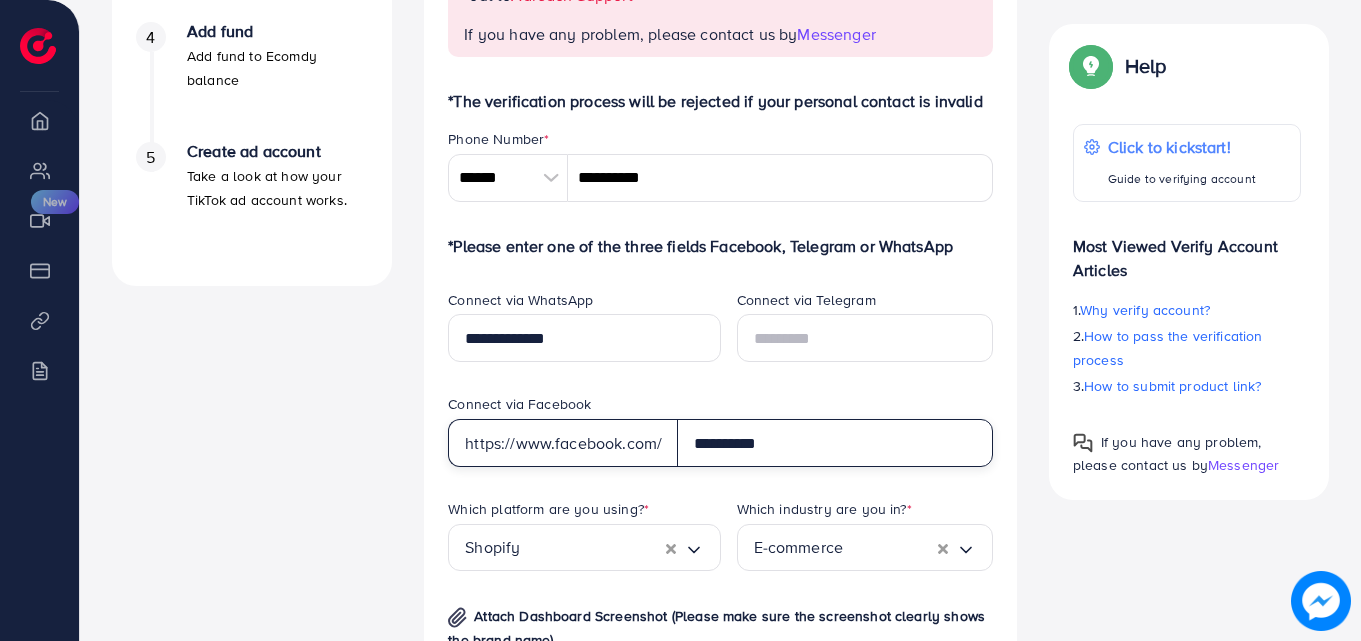 click on "**********" at bounding box center (835, 443) 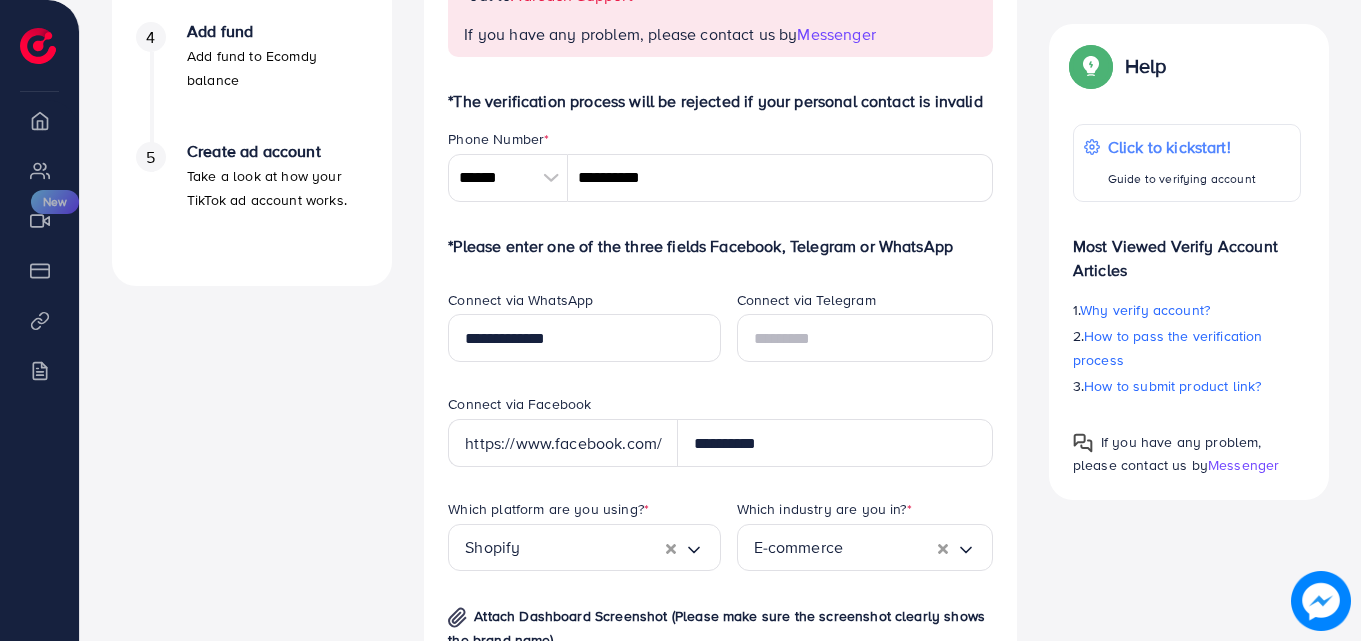 click on "A quick setup guide for your business.   Get started   Active 14 days free trial   FREE 1 ad account in the first 14 days.   2   Update Information   Information for run campaign.   3   Waiting verify information   Waiting for admin verify information.   Run your campaign   4   Add fund   Add fund to Ecomdy balance   5   Create ad account   Take a look at how your TikTok ad account works." at bounding box center (252, 478) 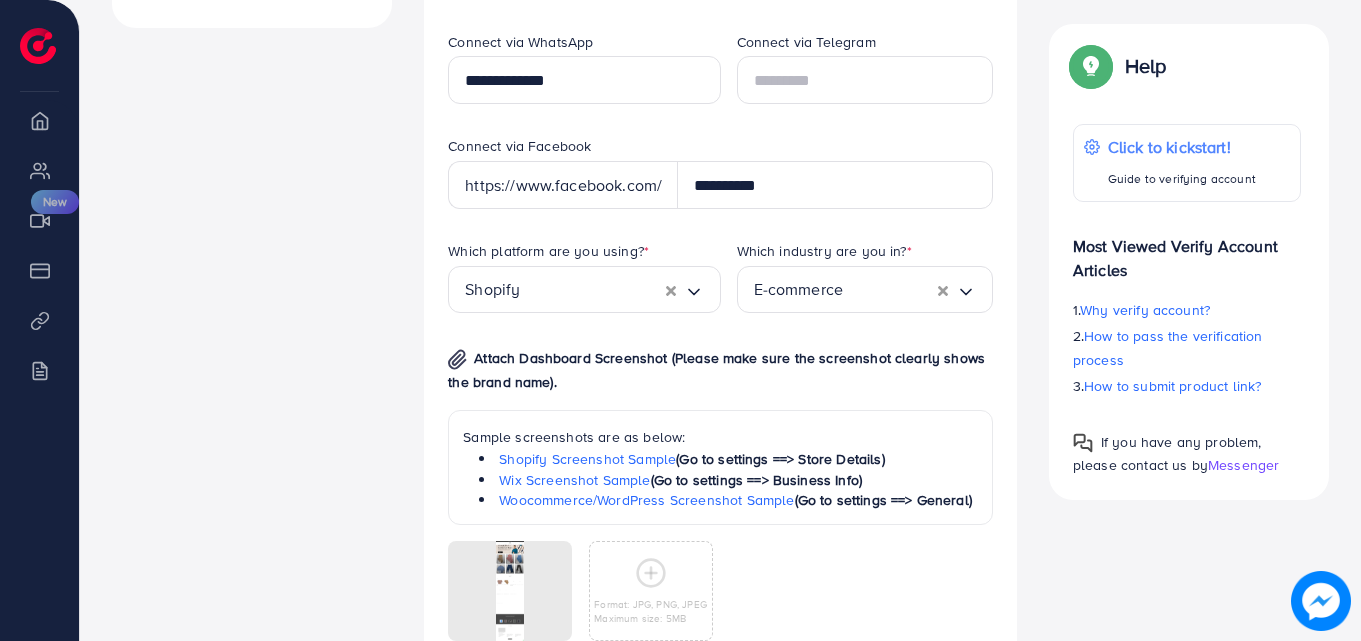 scroll, scrollTop: 1044, scrollLeft: 0, axis: vertical 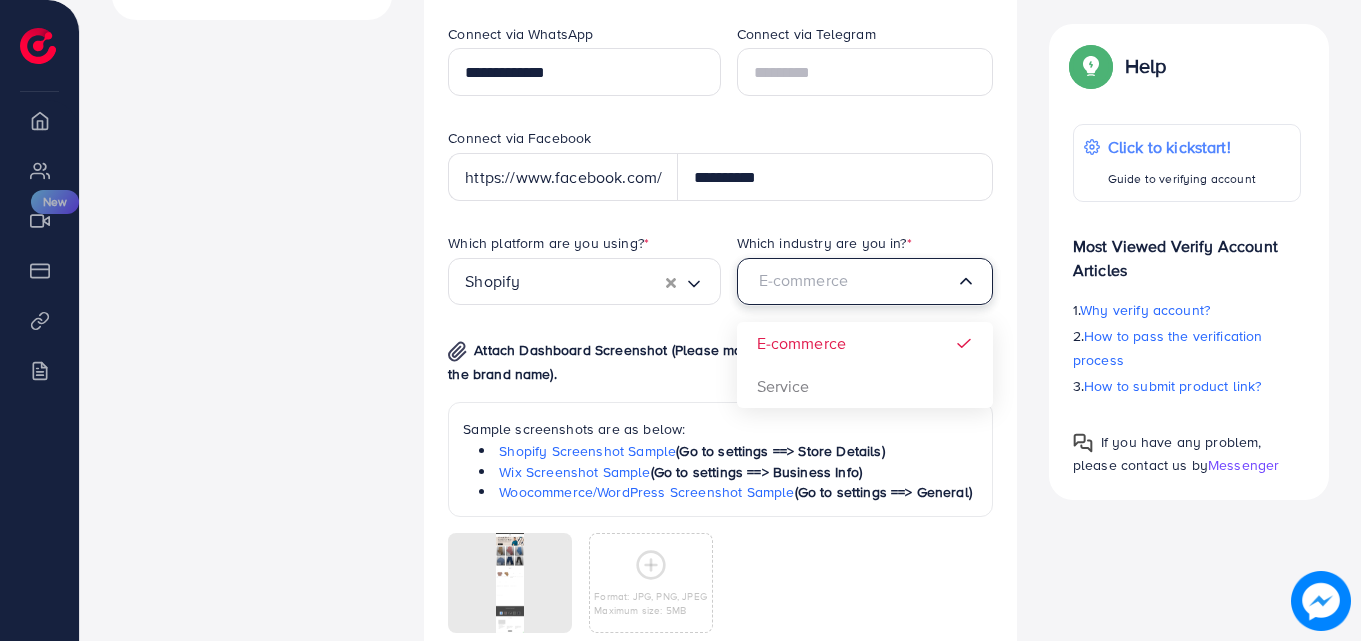 click 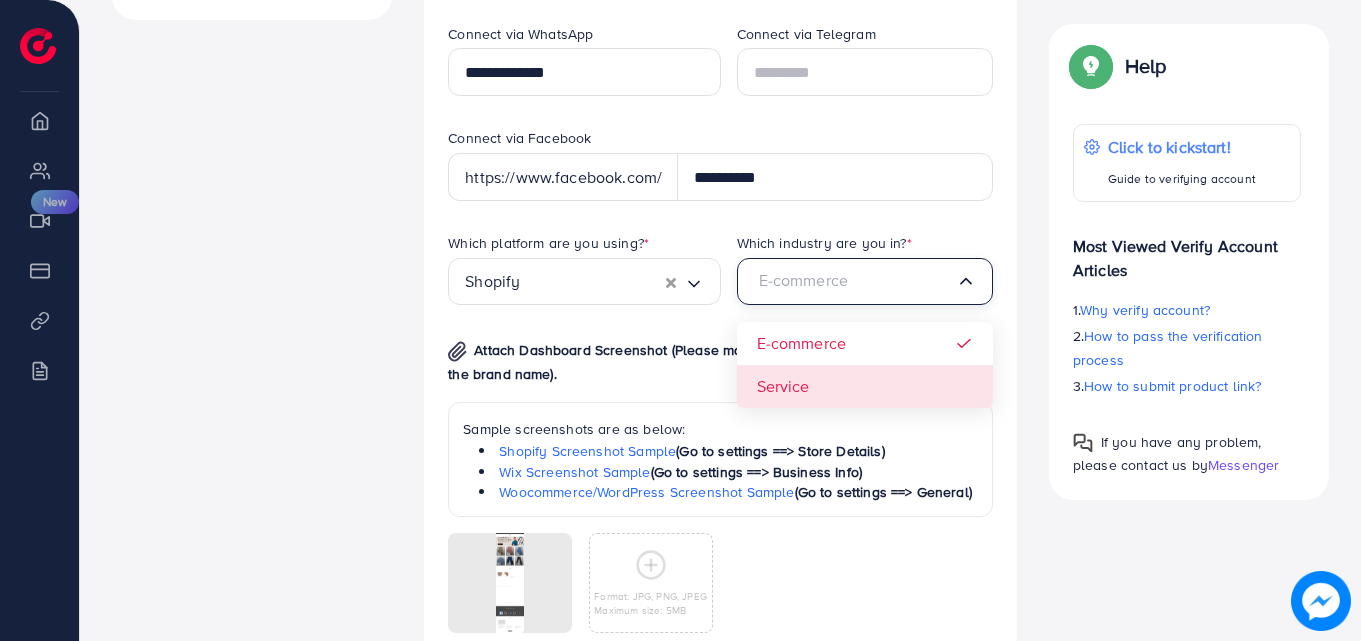click on "Verify information   Providing your contact information can help us contact you to assist you better.   The process for verifying the account was rejected for the reason below:  " -Please submit the screenshot of your store management in the Verify Info tab to verify your authorization for advertising this website. If you are using Shopify, kindly share a screenshot of the store details from the Settings section for confirmation. Store Management--->Settings---->Store details. -The WhatsApp number provided is incorrect. Please update it and resubmit it for review. Thank You. If you have any questions or need further guidance, feel free to reach out to  Adreach Support "  If you have any problem, please contact us by   Messenger   *The verification process will be rejected if your personal contact is invalid   Phone Number  * ****** A B C D E F G H I J K L M N O P Q R S T U V W X Y Z search no result Afghanistan (‫افغانستان‬‎) +93 Albania (Shqipëri) +355 Algeria (‫الجزائر‬‎) +213" at bounding box center [720, 212] 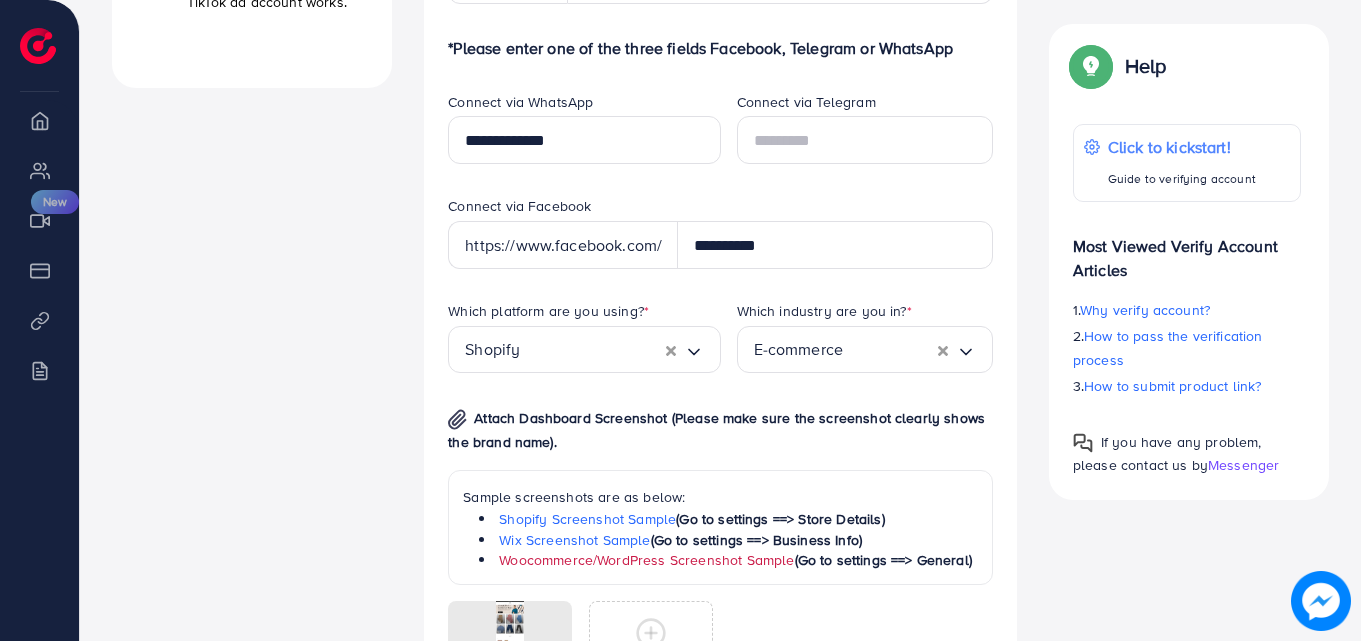 scroll, scrollTop: 1056, scrollLeft: 0, axis: vertical 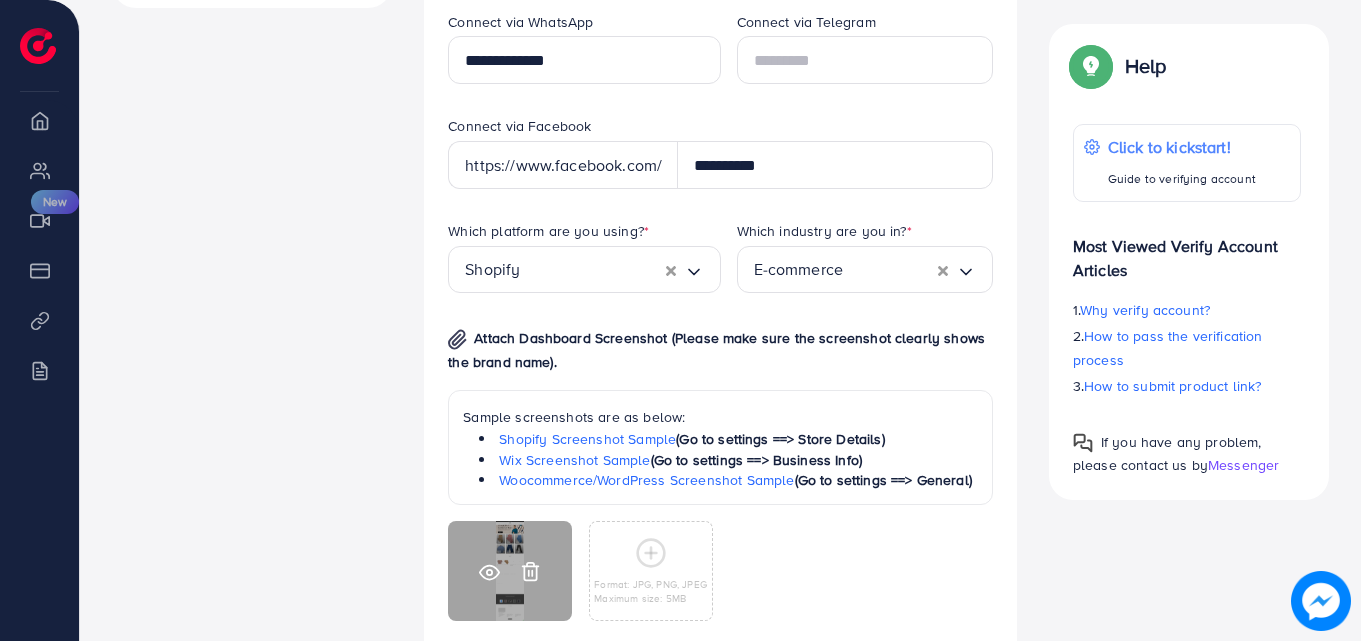 click 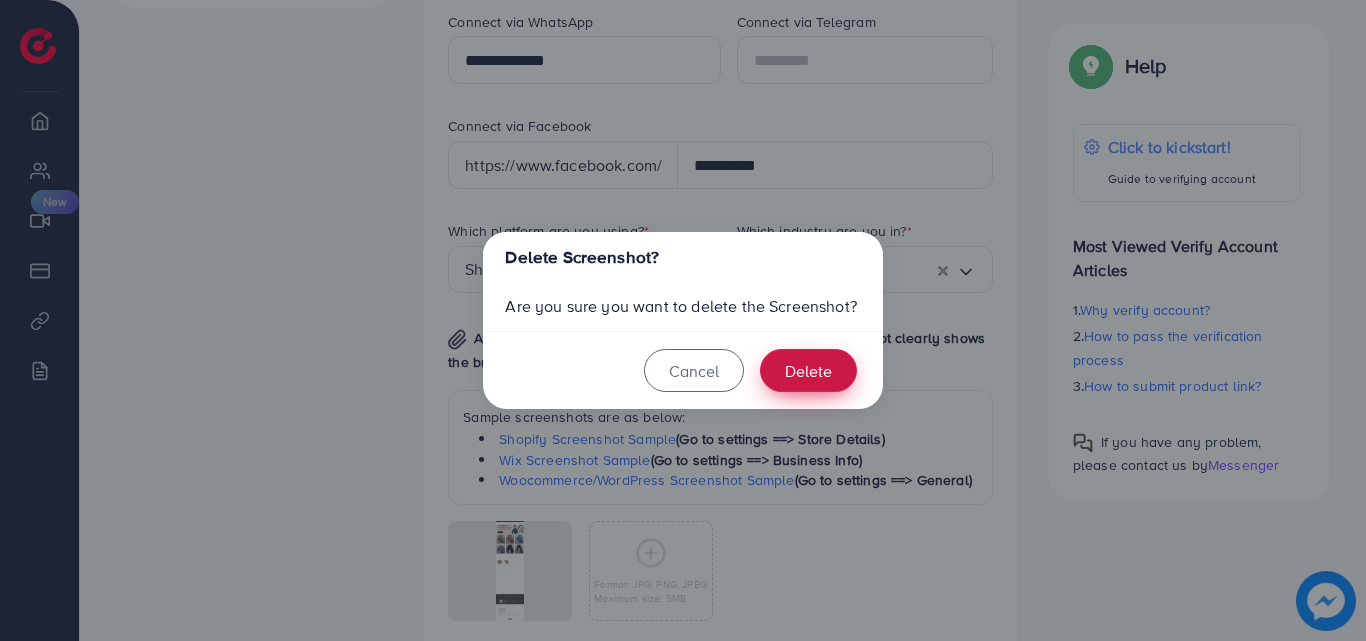 click on "Delete" at bounding box center [808, 370] 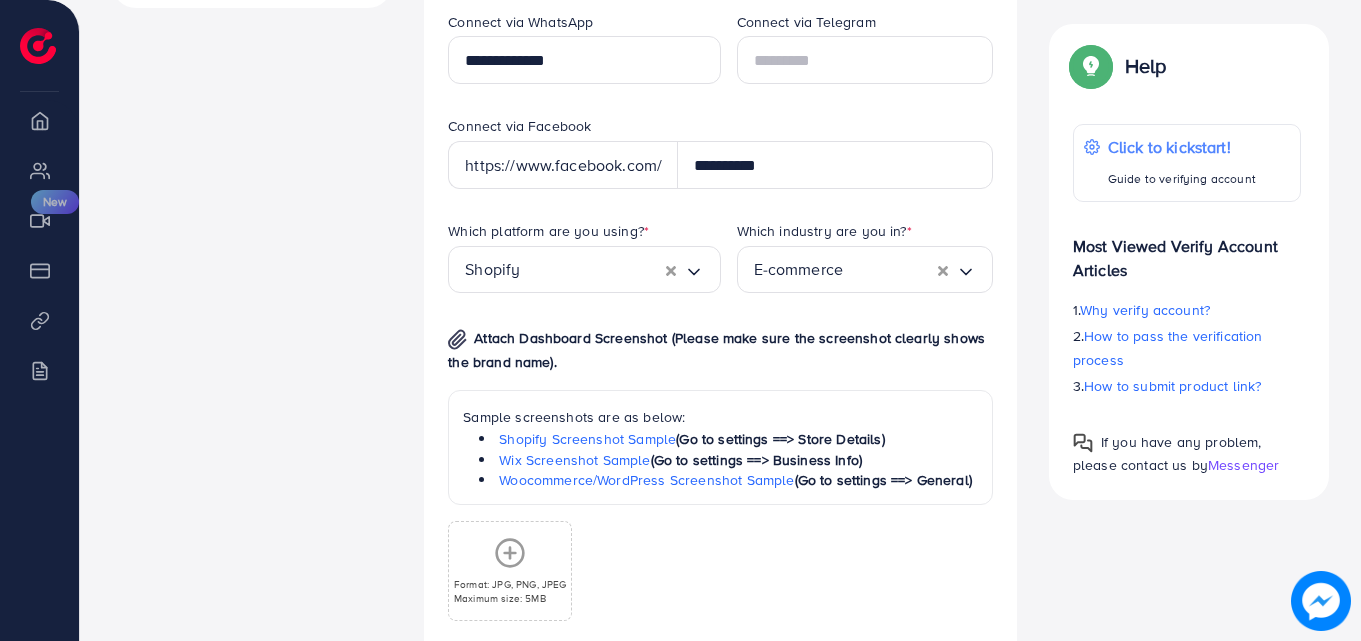 click 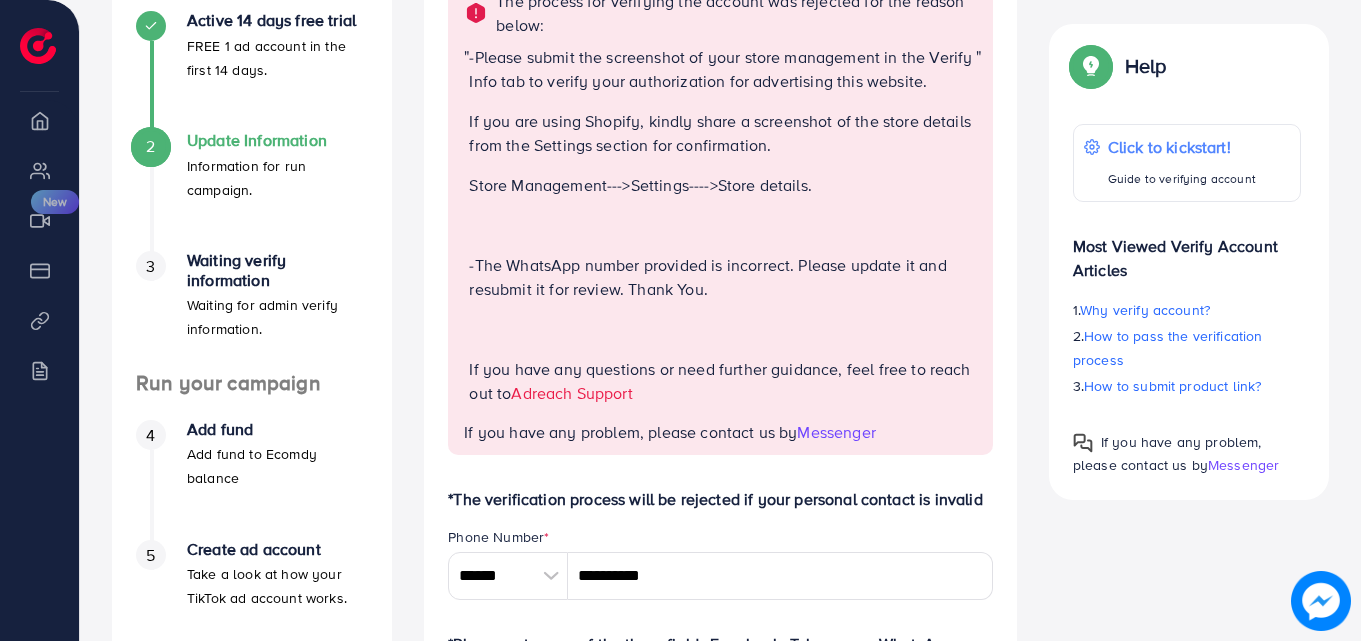 scroll, scrollTop: 386, scrollLeft: 0, axis: vertical 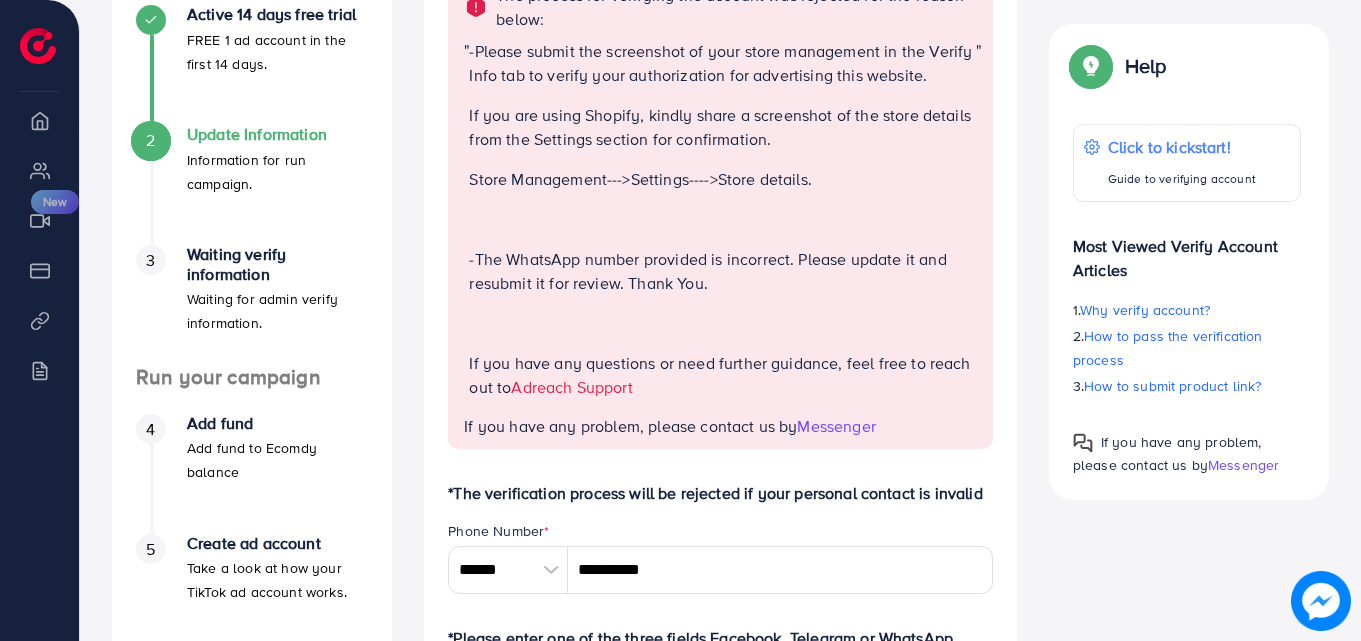 click on "Adreach Support" at bounding box center (571, 387) 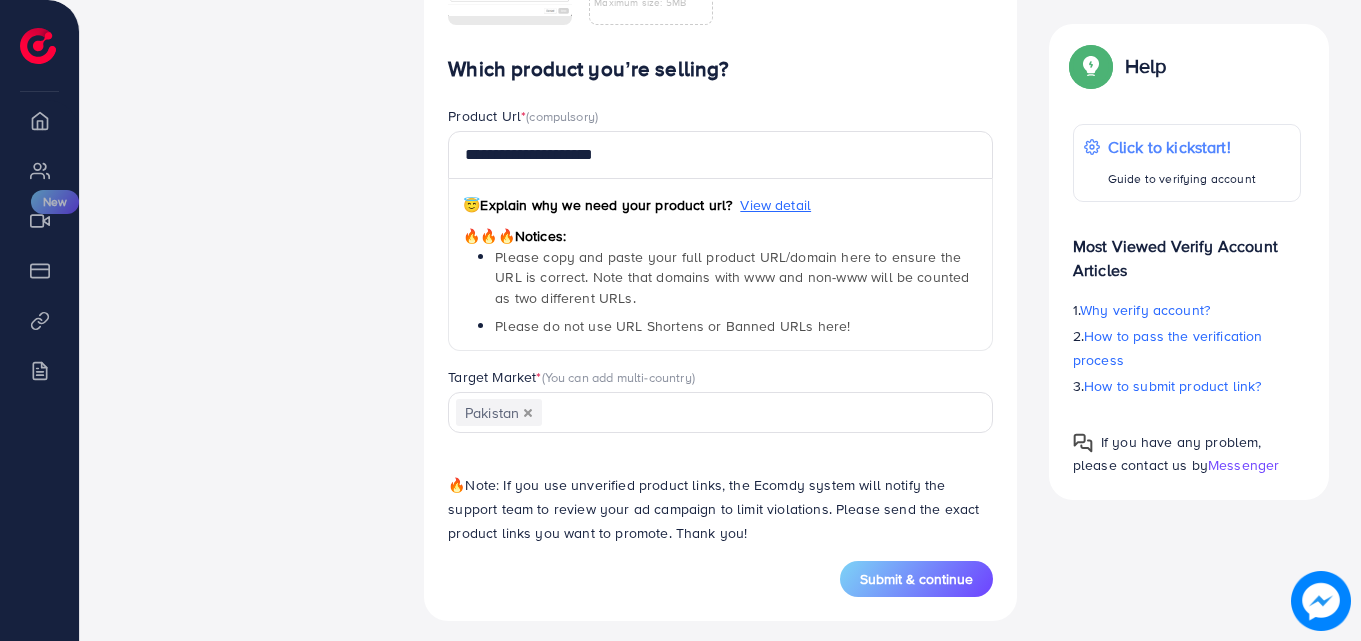 scroll, scrollTop: 1664, scrollLeft: 0, axis: vertical 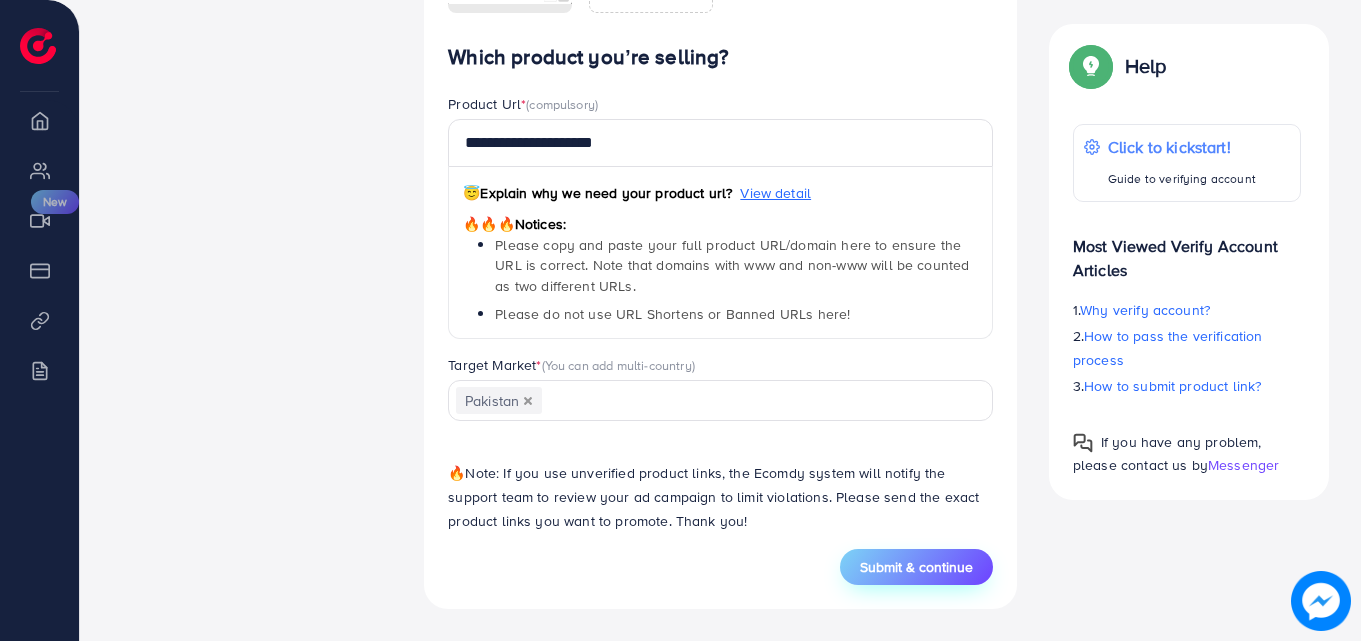click on "Submit & continue" at bounding box center [916, 567] 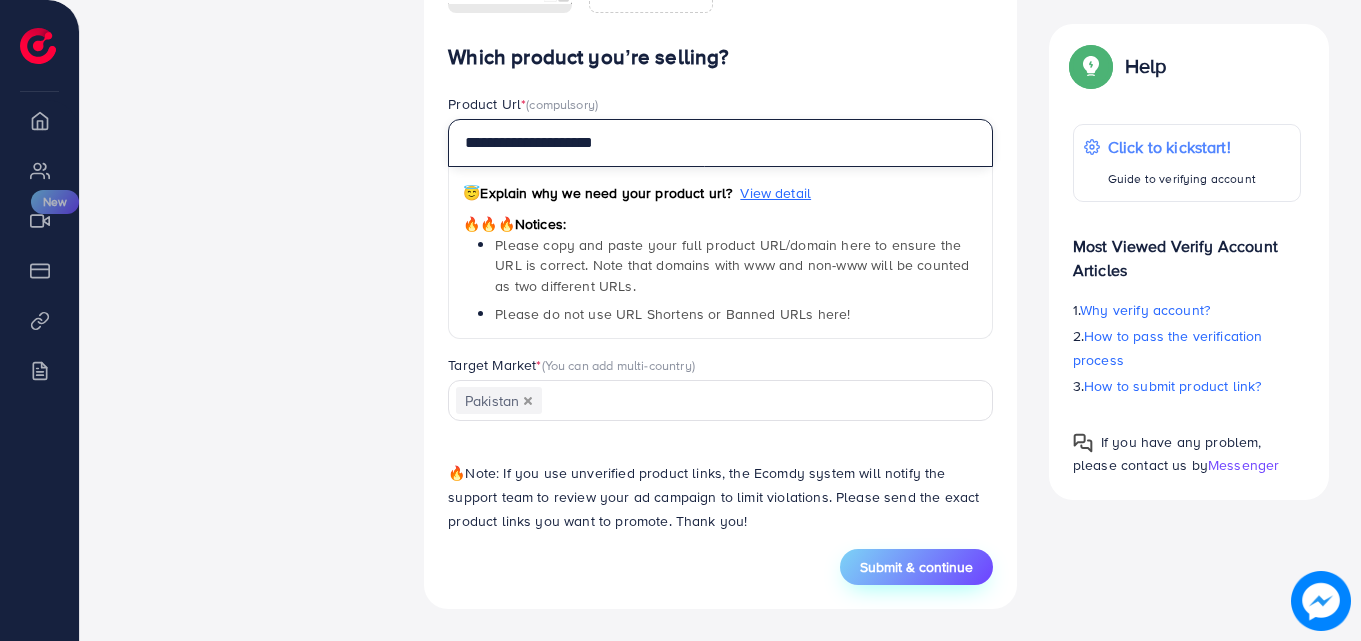 click on "**********" at bounding box center [720, 143] 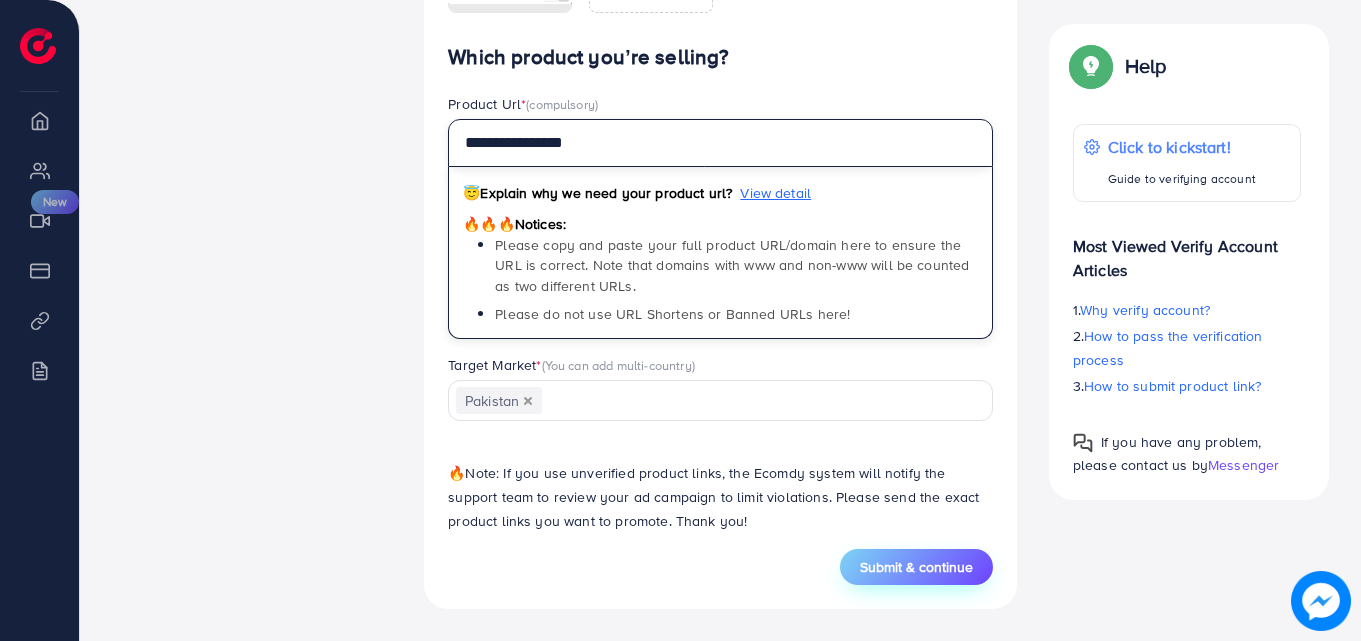 type on "**********" 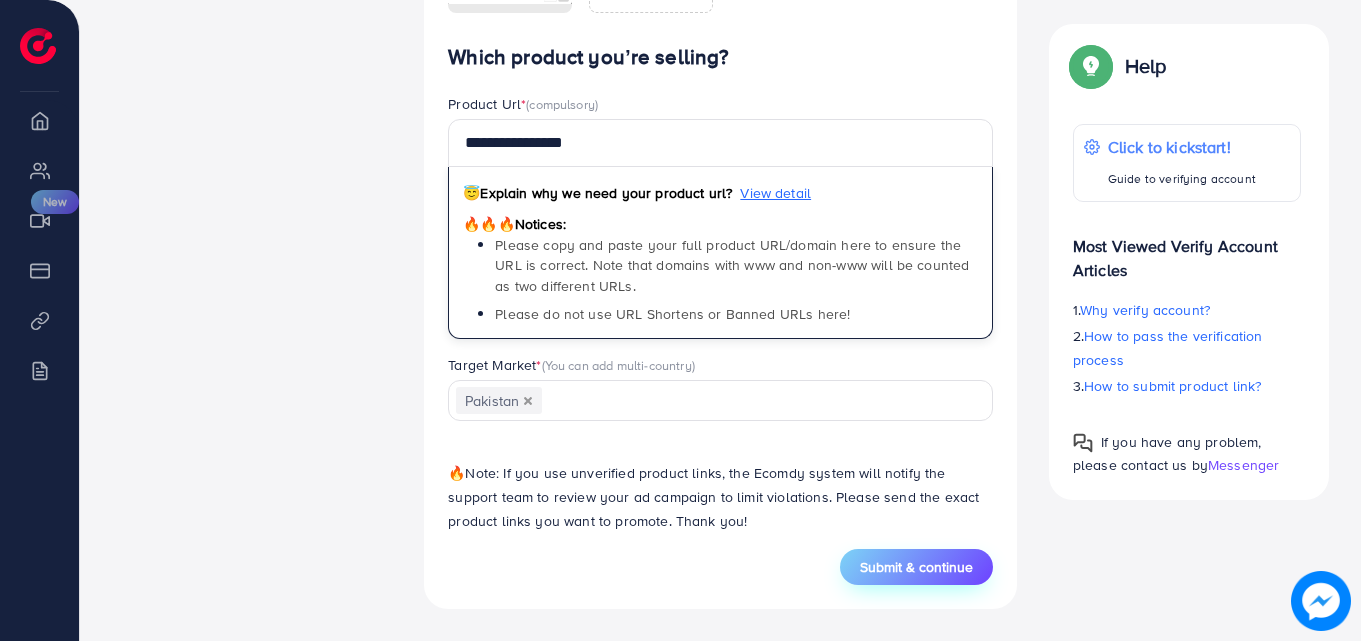 click on "Submit & continue" at bounding box center [916, 567] 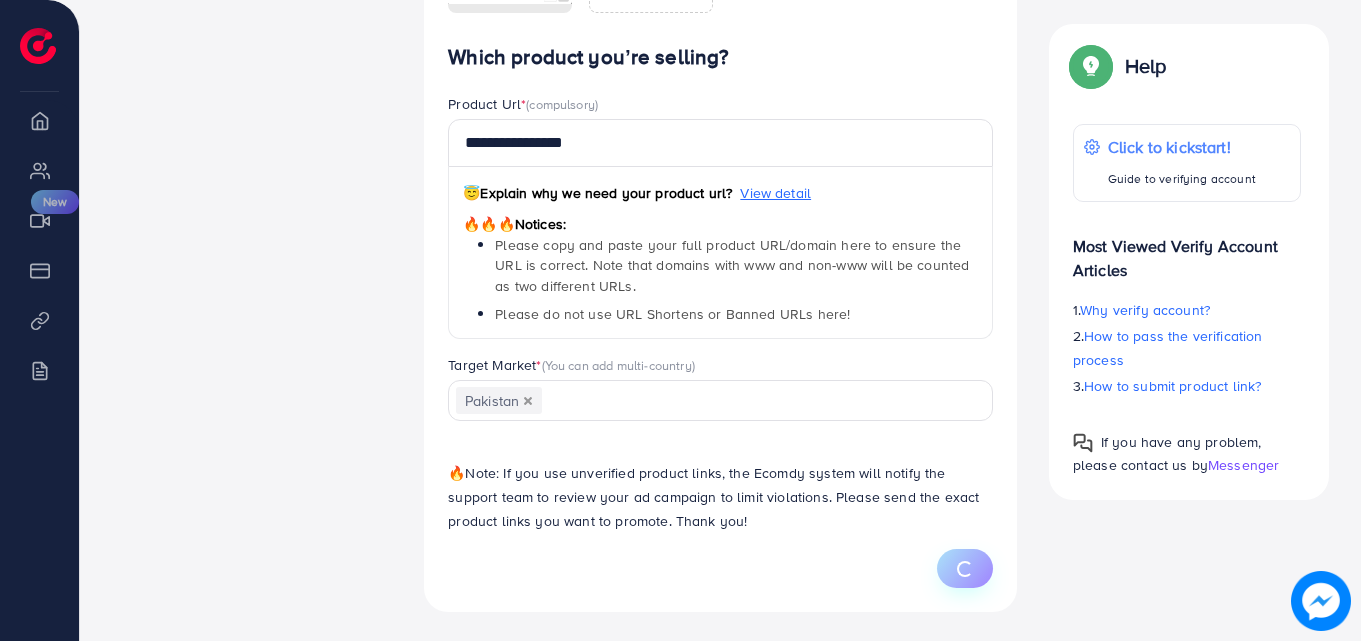 type on "**********" 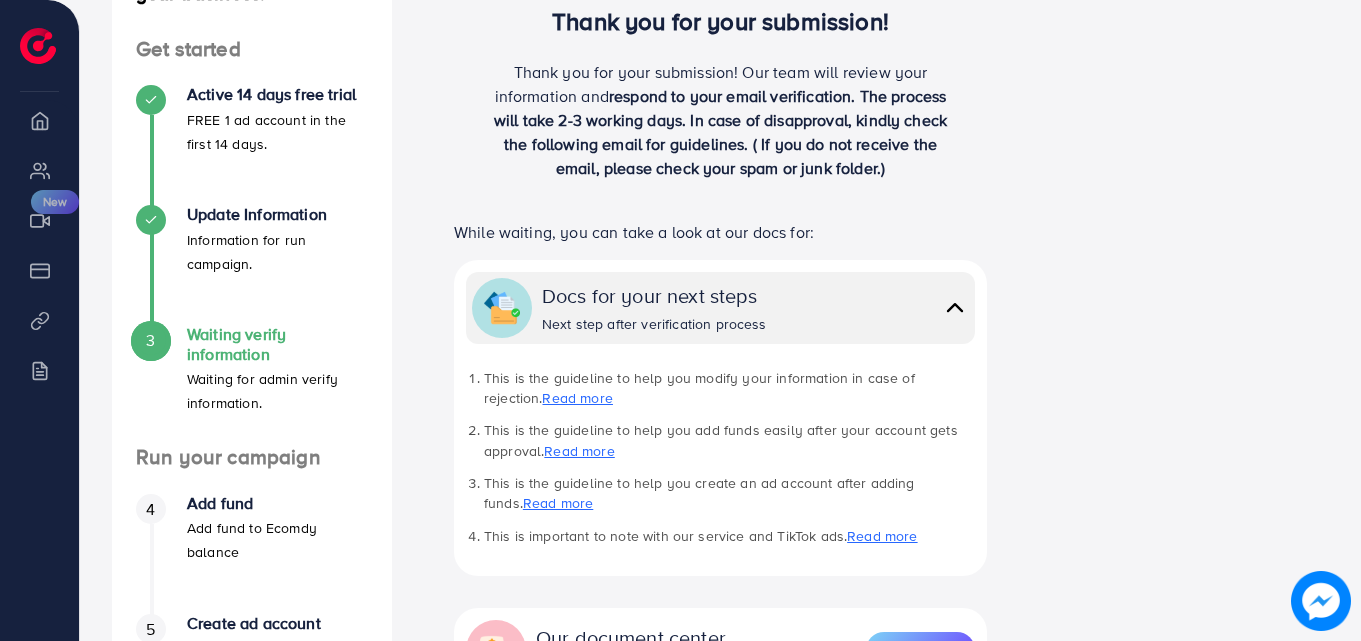 scroll, scrollTop: 0, scrollLeft: 0, axis: both 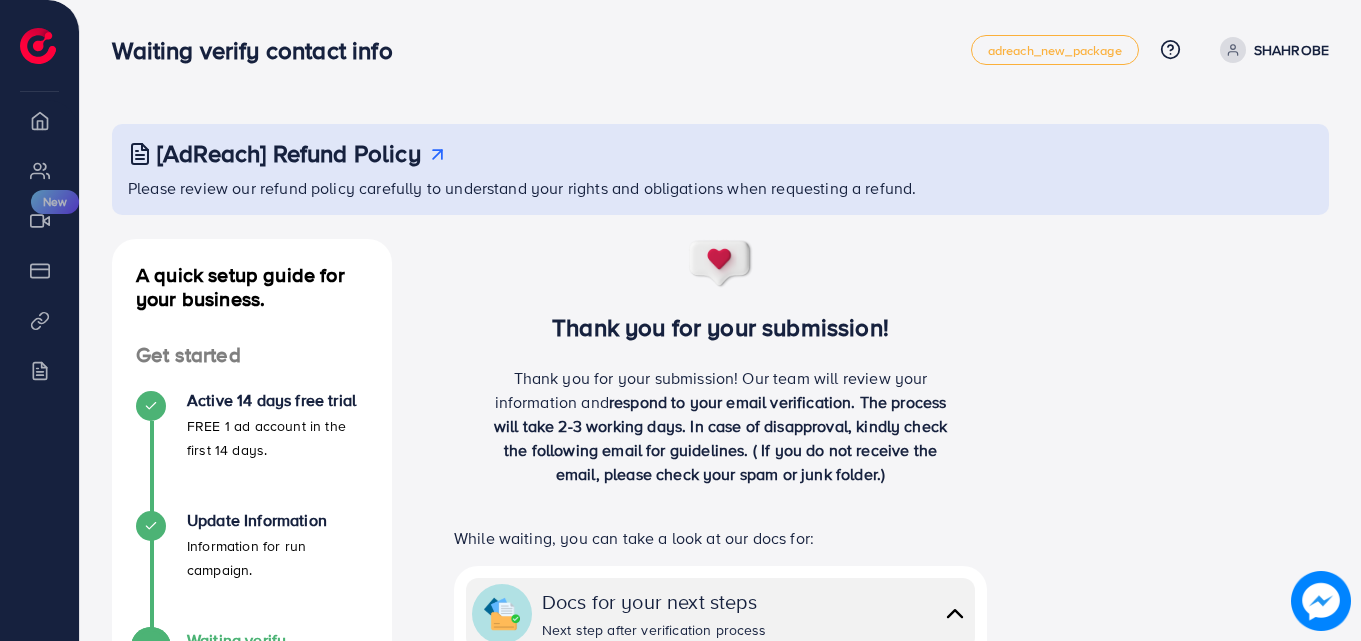 click on "[AdReach] Refund Policy" at bounding box center [722, 153] 